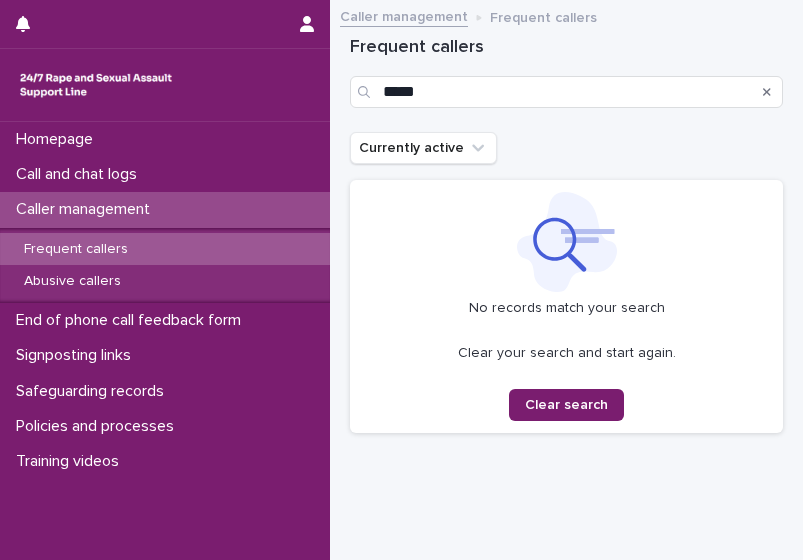 scroll, scrollTop: 0, scrollLeft: 0, axis: both 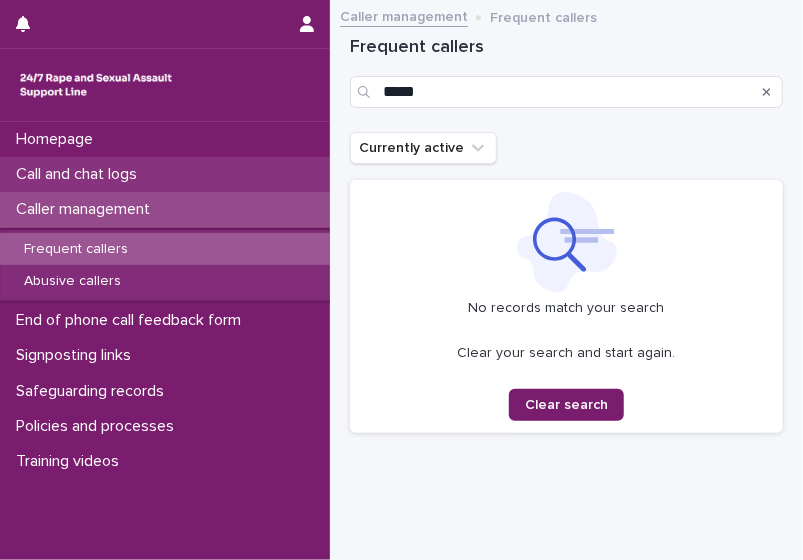 click on "Call and chat logs" at bounding box center [80, 174] 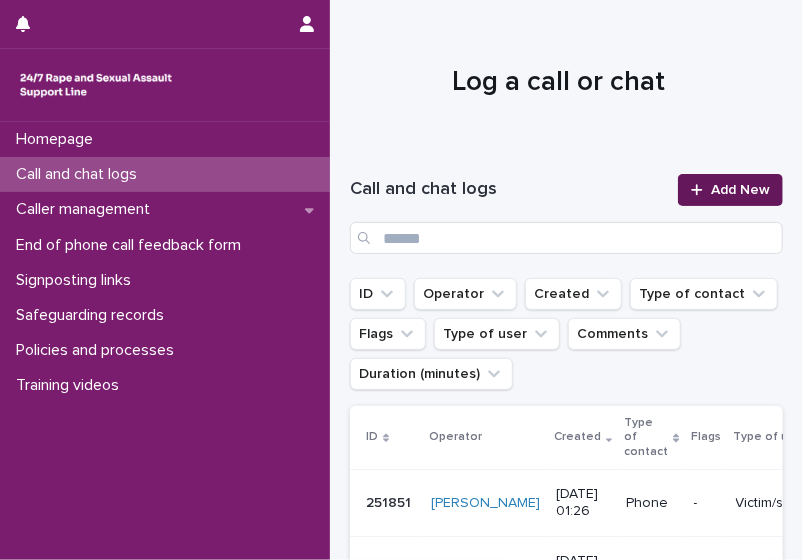 click at bounding box center [701, 190] 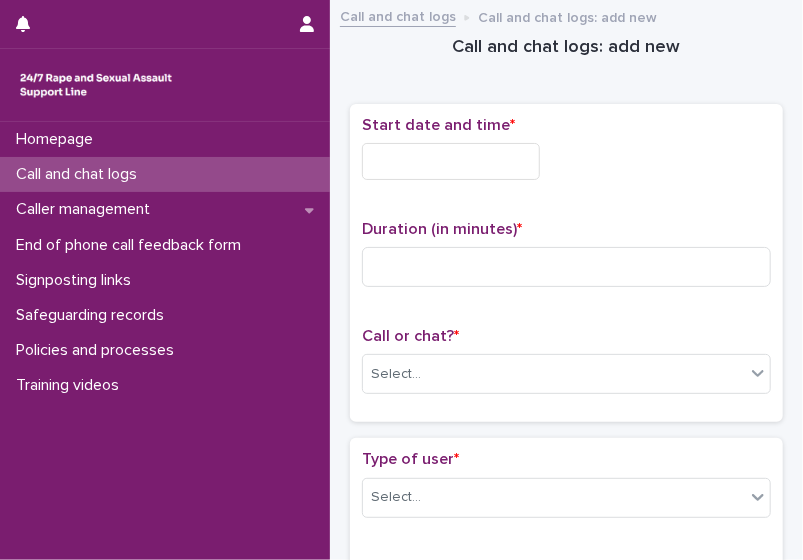 click at bounding box center (451, 161) 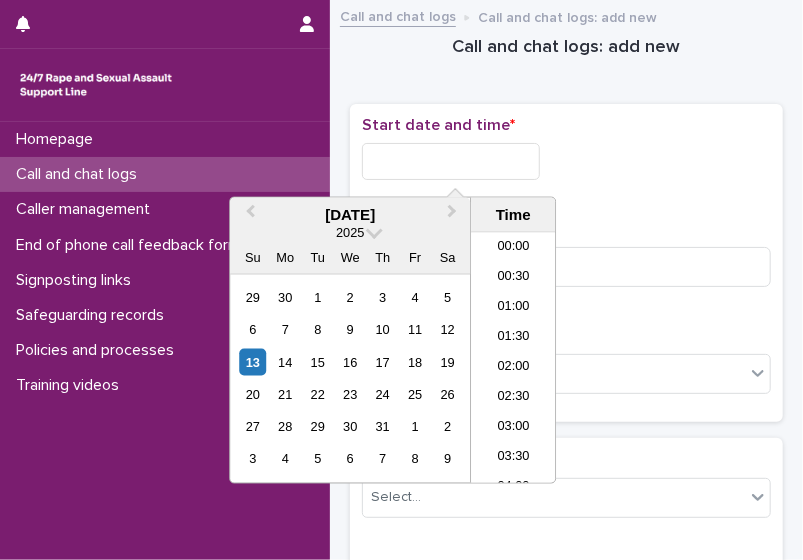scroll, scrollTop: 40, scrollLeft: 0, axis: vertical 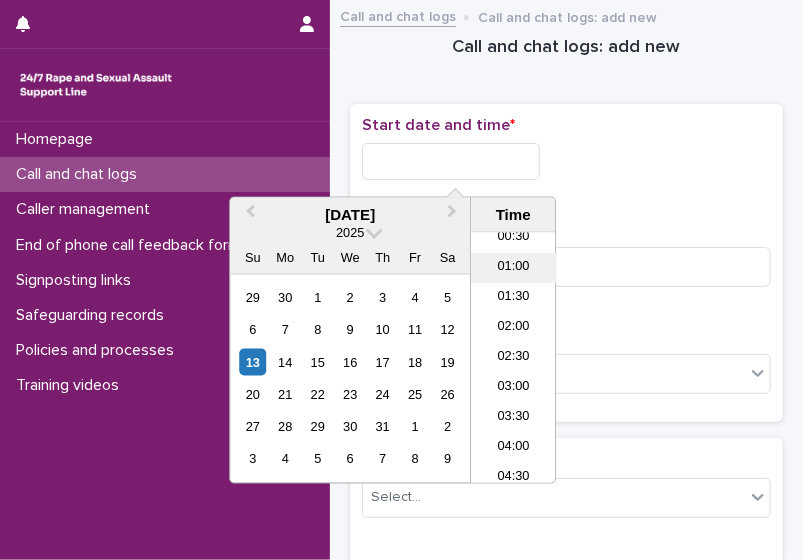 click on "01:00" at bounding box center (513, 268) 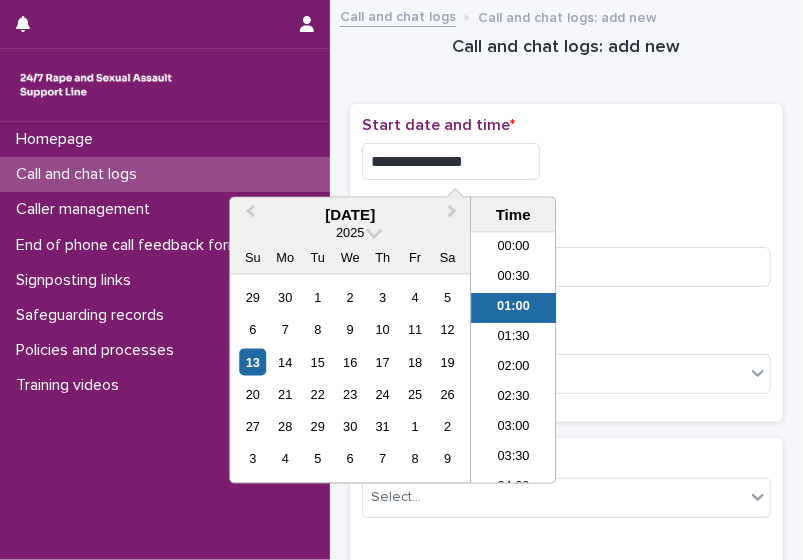 click on "**********" at bounding box center (451, 161) 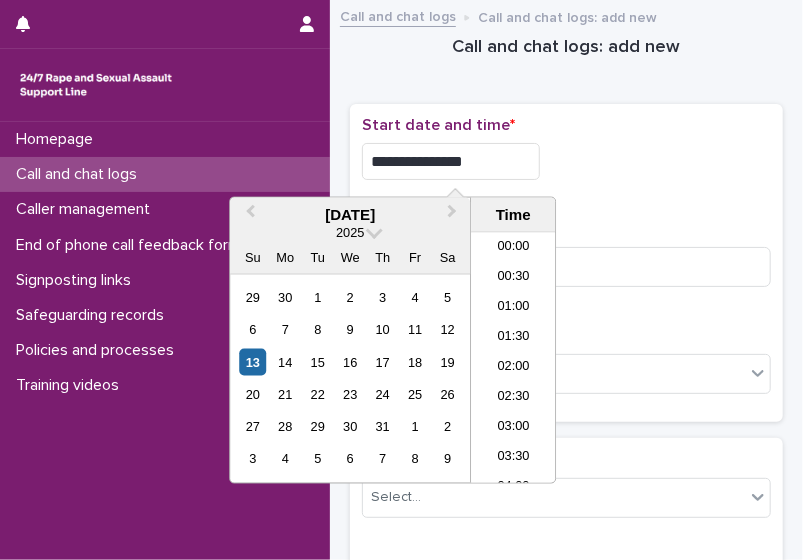 click on "**********" at bounding box center (451, 161) 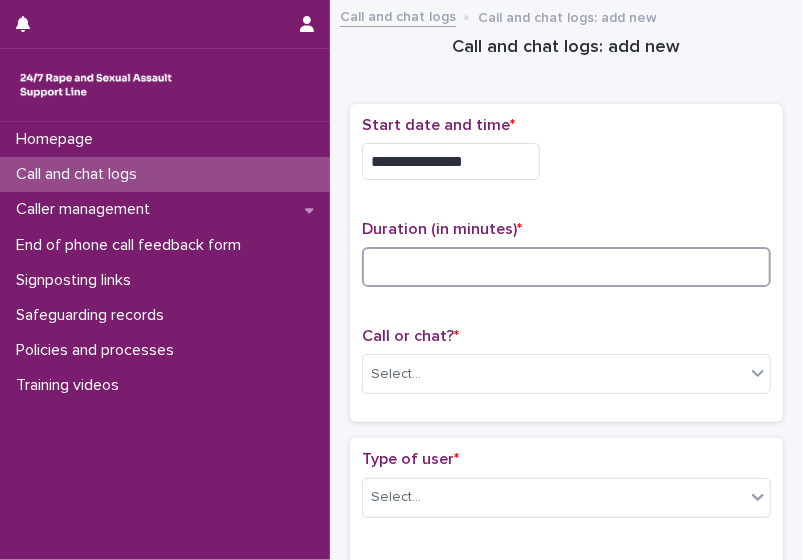 click at bounding box center [566, 267] 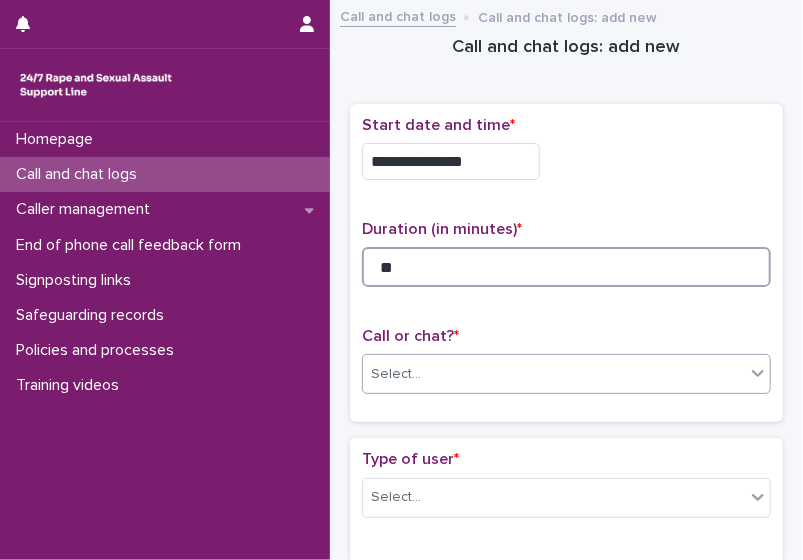 type on "**" 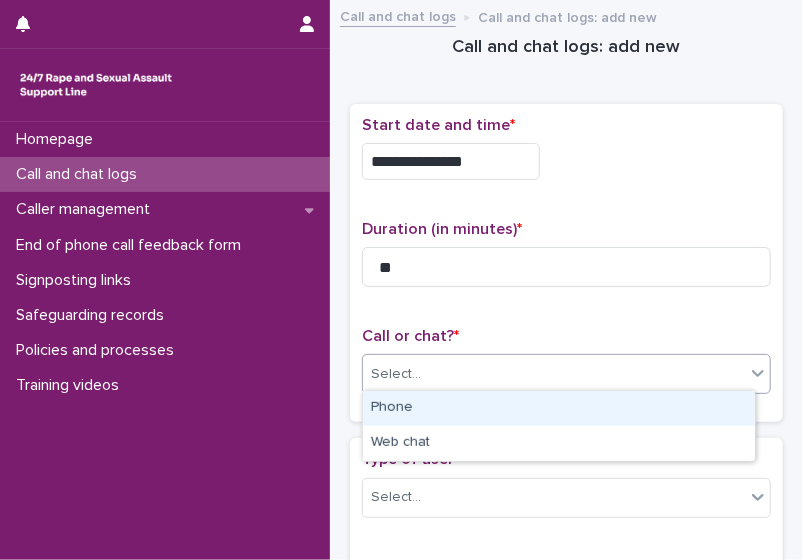 click on "Select..." at bounding box center [554, 374] 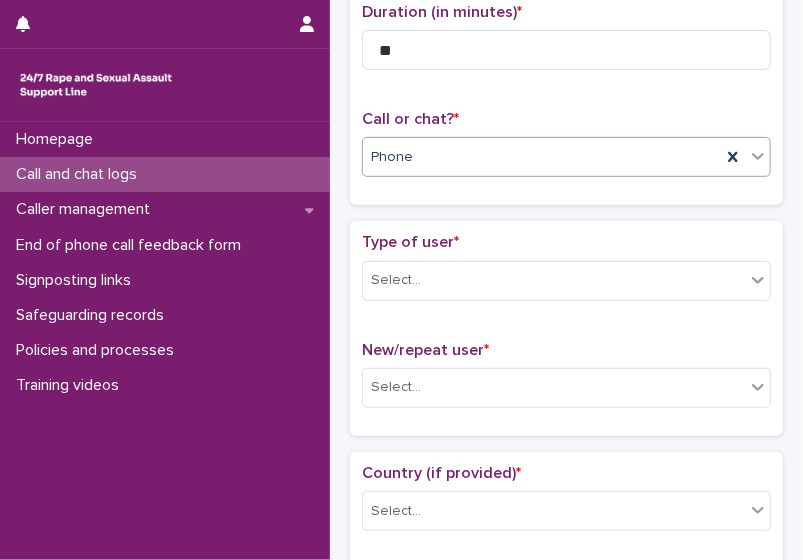 scroll, scrollTop: 218, scrollLeft: 0, axis: vertical 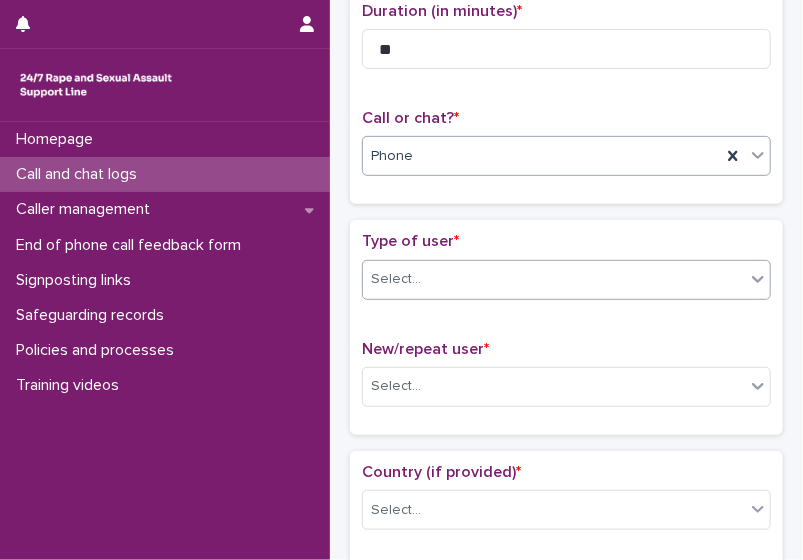 click at bounding box center (424, 278) 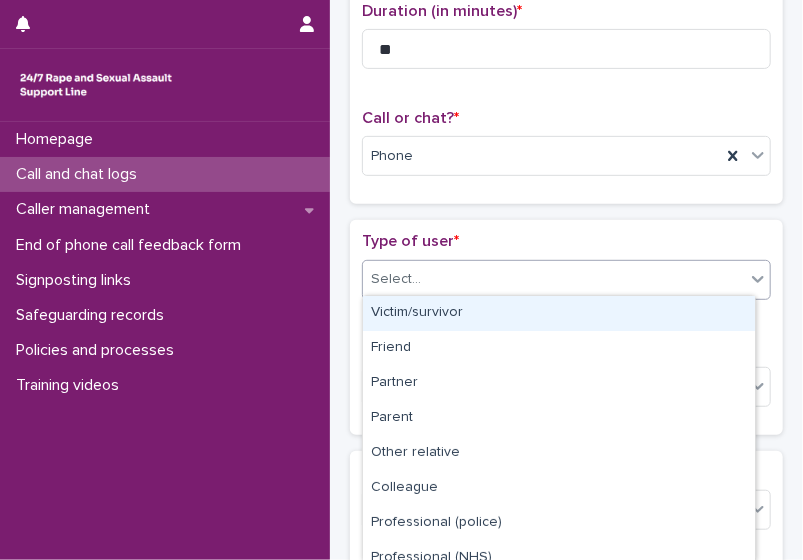 click on "Victim/survivor" at bounding box center [559, 313] 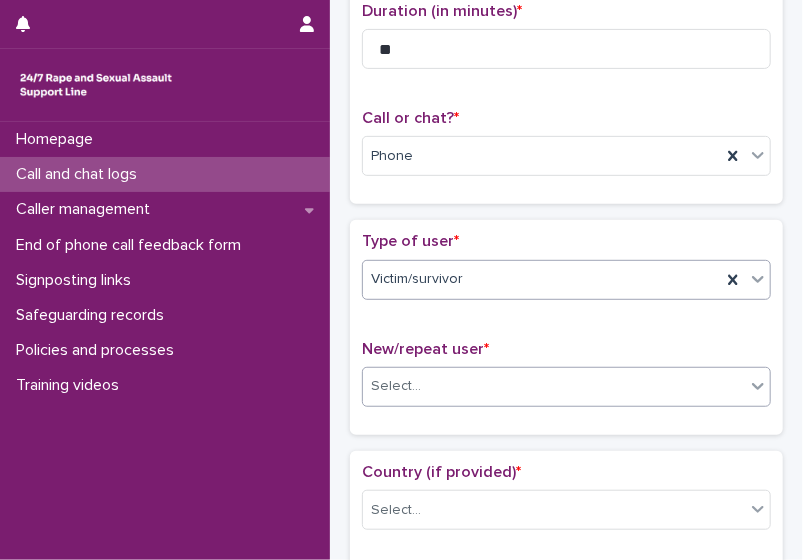 click on "Select..." at bounding box center [554, 386] 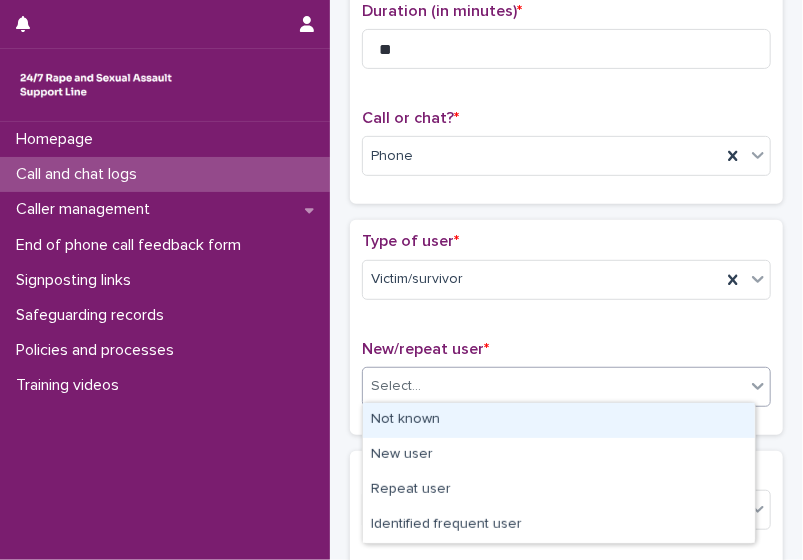 scroll, scrollTop: 412, scrollLeft: 0, axis: vertical 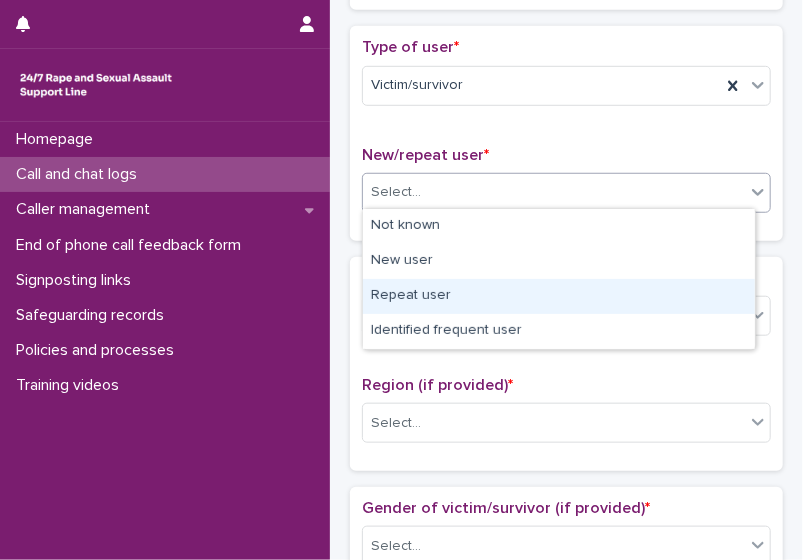 click on "Repeat user" at bounding box center (559, 296) 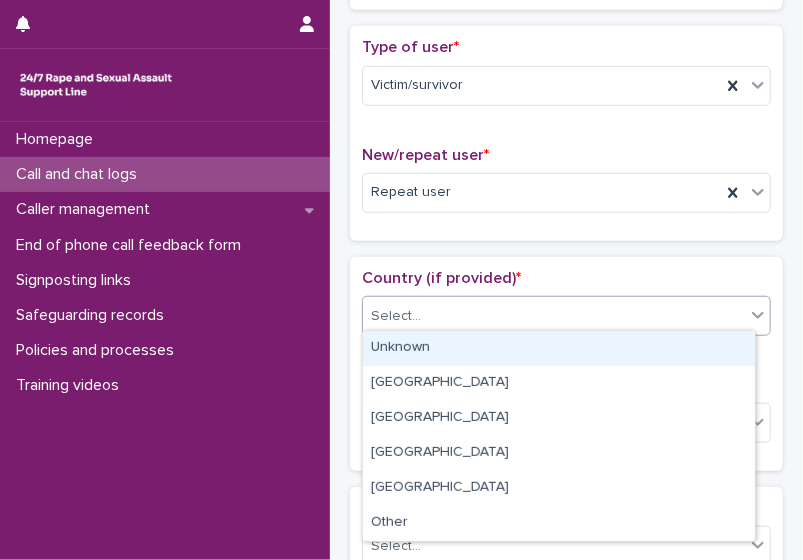 click on "Select..." at bounding box center [396, 316] 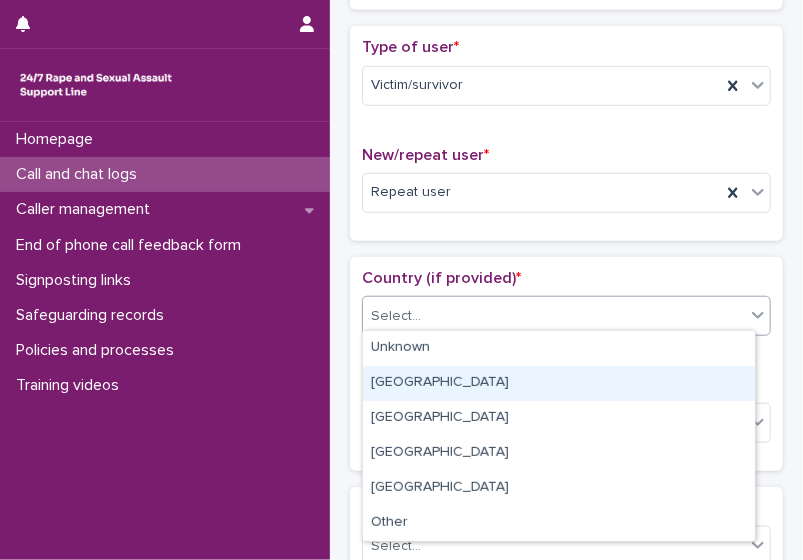 click on "[GEOGRAPHIC_DATA]" at bounding box center (559, 383) 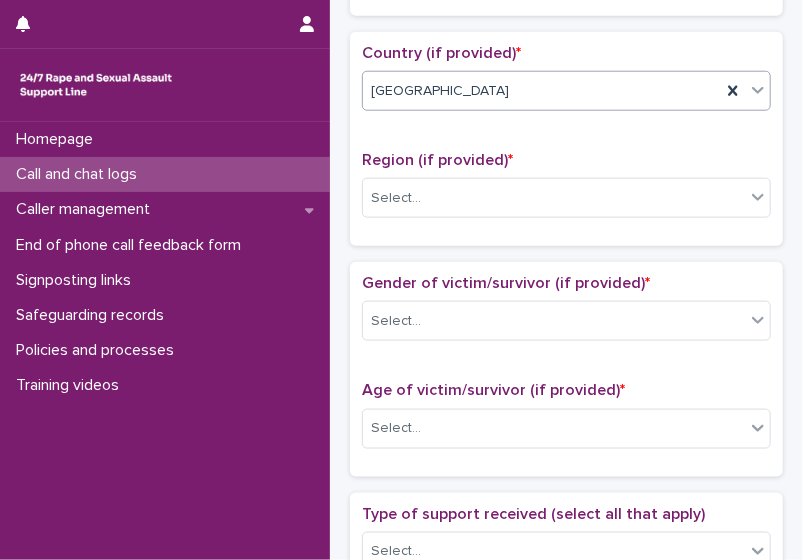 scroll, scrollTop: 639, scrollLeft: 0, axis: vertical 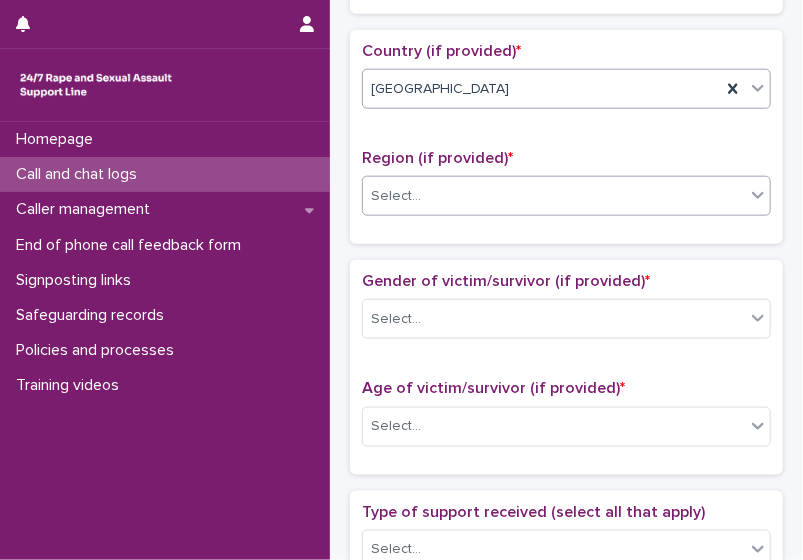 click on "Select..." at bounding box center [554, 196] 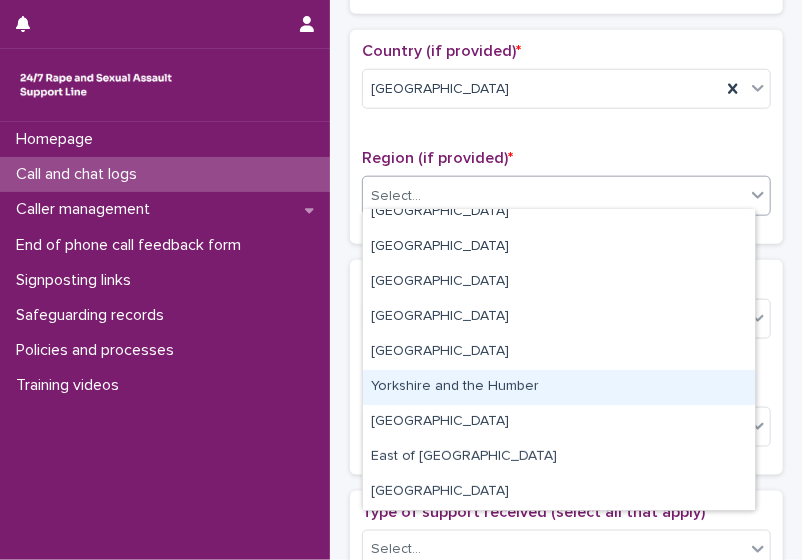 scroll, scrollTop: 0, scrollLeft: 0, axis: both 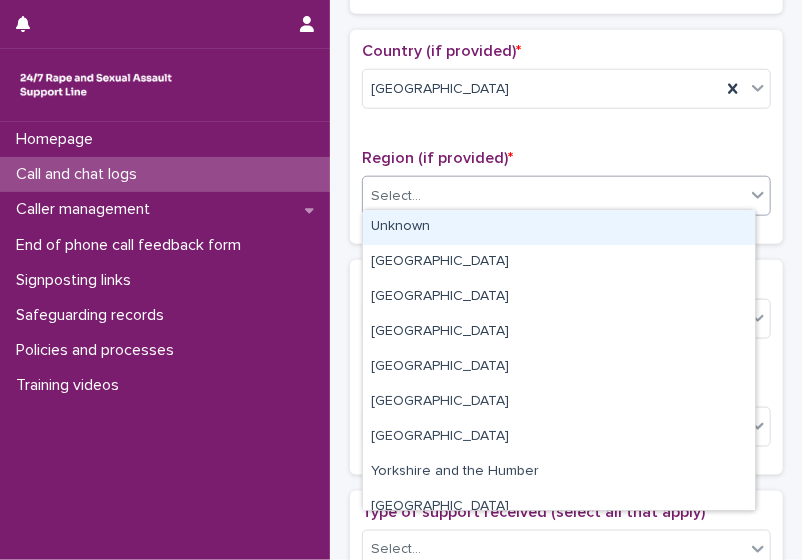 click on "Unknown" at bounding box center [559, 227] 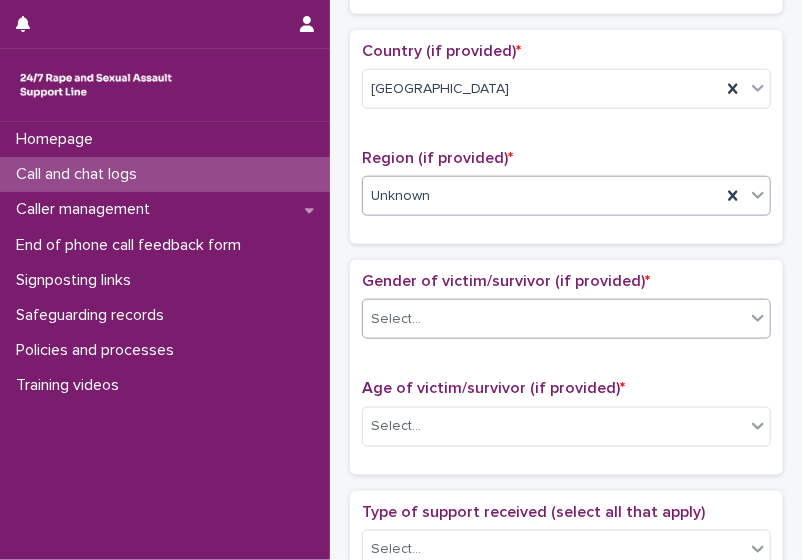 click on "Select..." at bounding box center [396, 319] 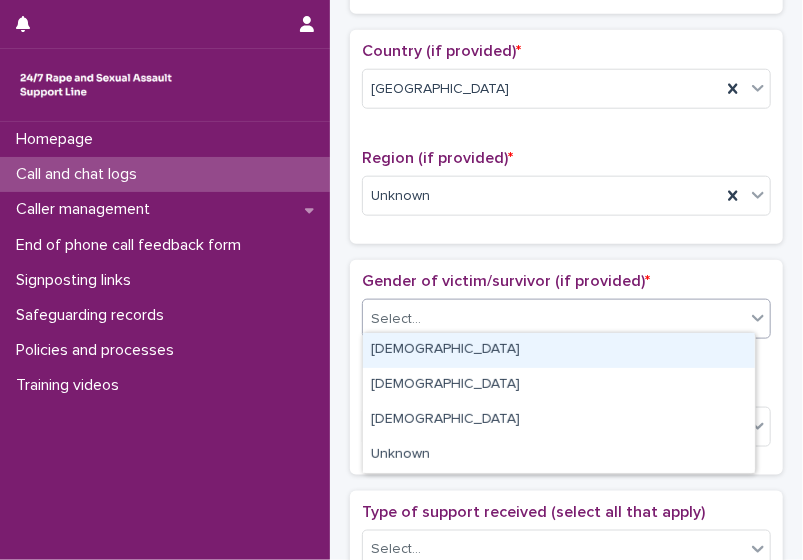 click on "[DEMOGRAPHIC_DATA]" at bounding box center [559, 350] 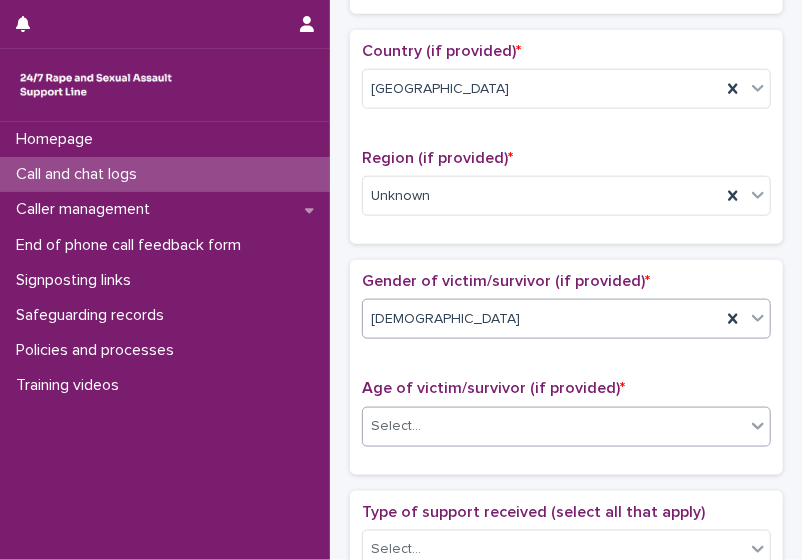 click on "Select..." at bounding box center [554, 426] 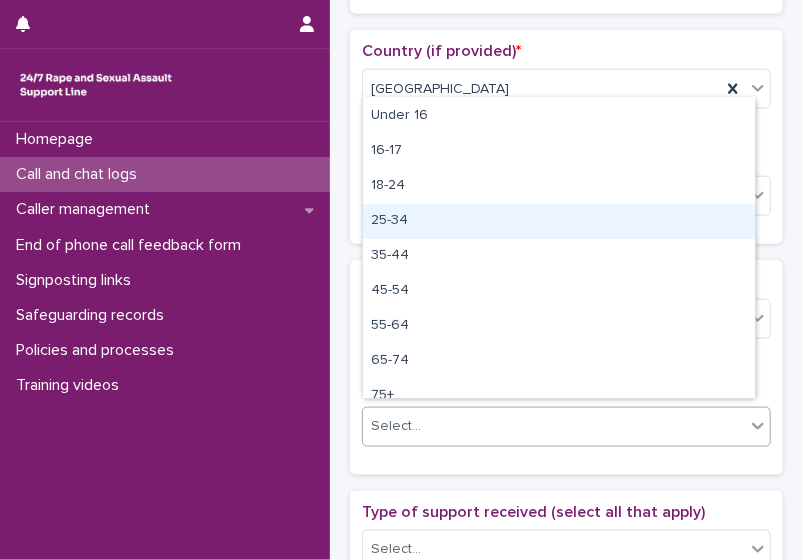 scroll, scrollTop: 0, scrollLeft: 0, axis: both 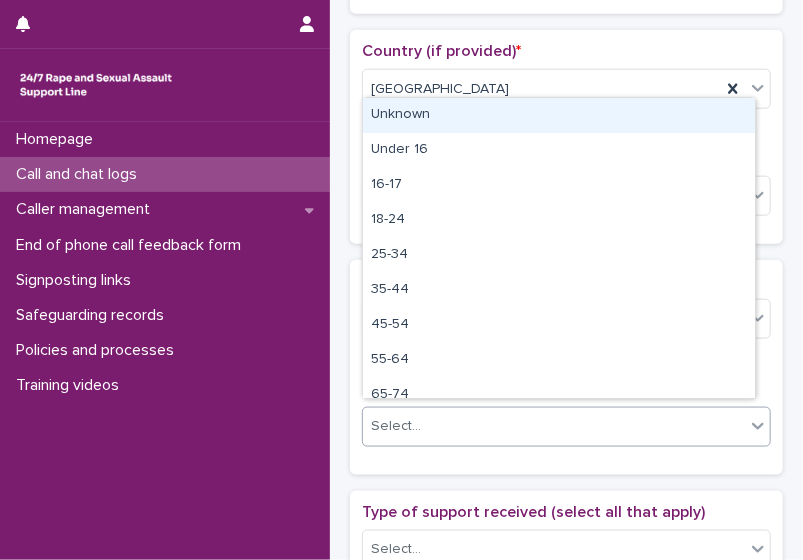 click on "Unknown" at bounding box center [559, 115] 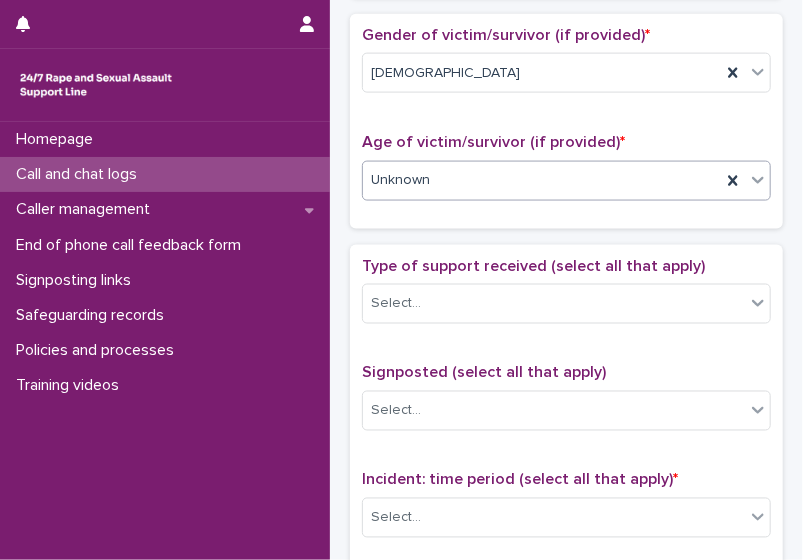 scroll, scrollTop: 922, scrollLeft: 0, axis: vertical 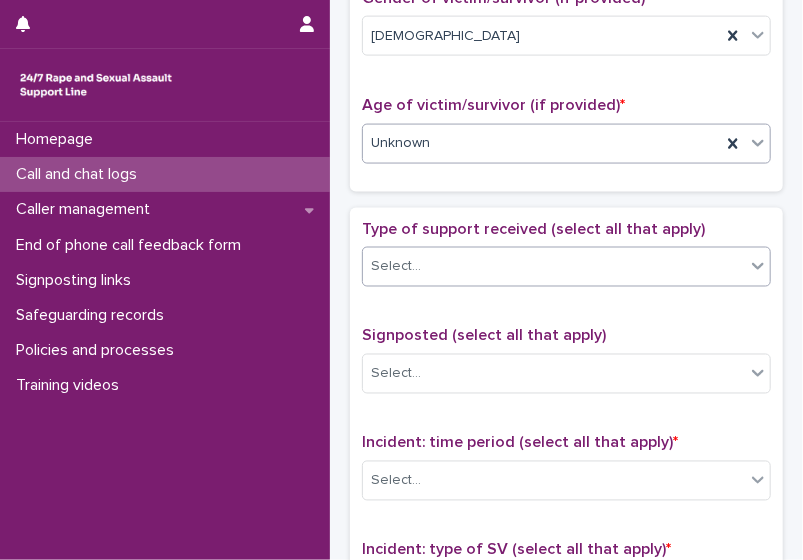 click on "Select..." at bounding box center [554, 266] 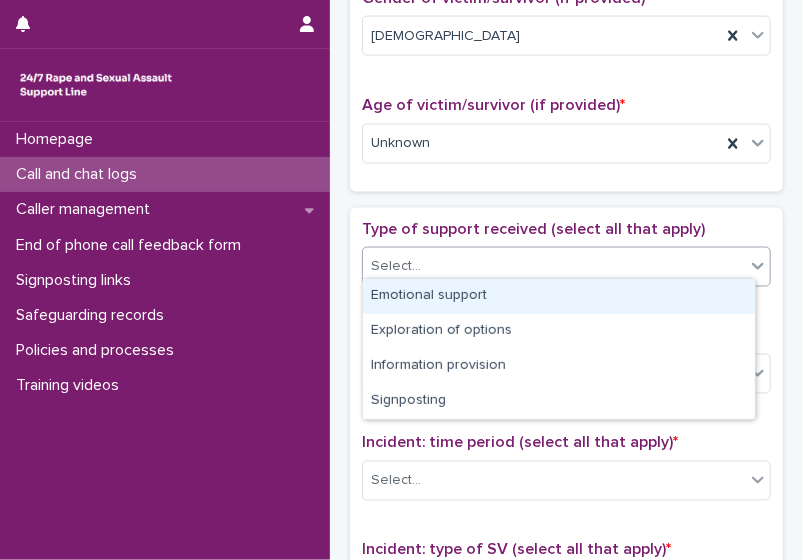 click on "Emotional support" at bounding box center [559, 296] 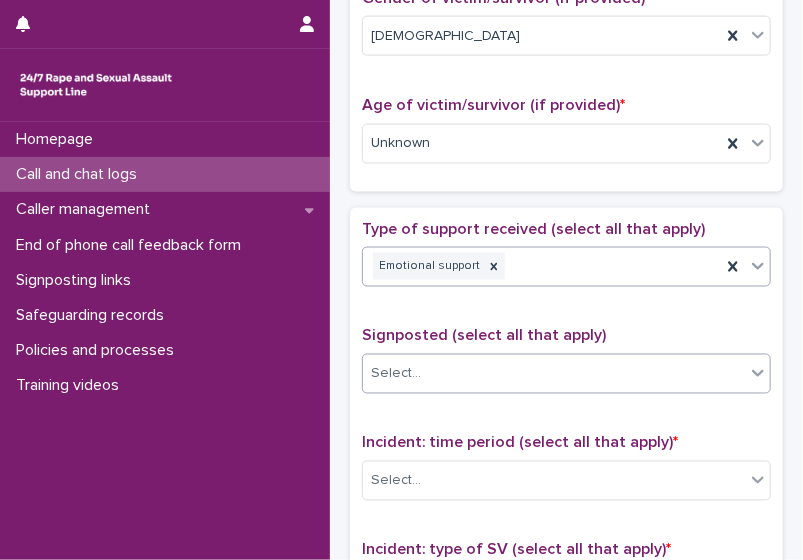 click on "Select..." at bounding box center [554, 374] 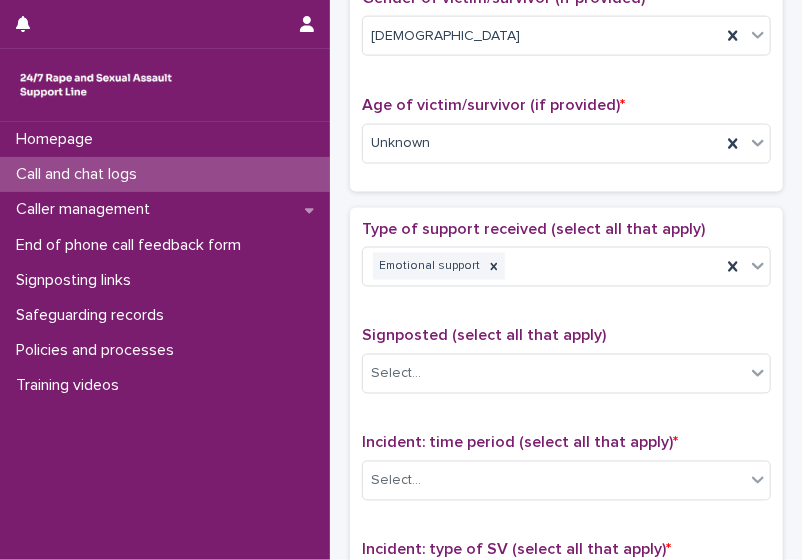 click on "Type of support received (select all that apply) Emotional support Signposted (select all that apply) Select... Incident: time period (select all that apply) * Select... Incident: type of SV (select all that apply) * Select... Incident: perpetrator (select all that apply) * Select... Incident: gender of perpetrator (select all that apply) * Select... Flags Select... Comments" at bounding box center [566, 638] 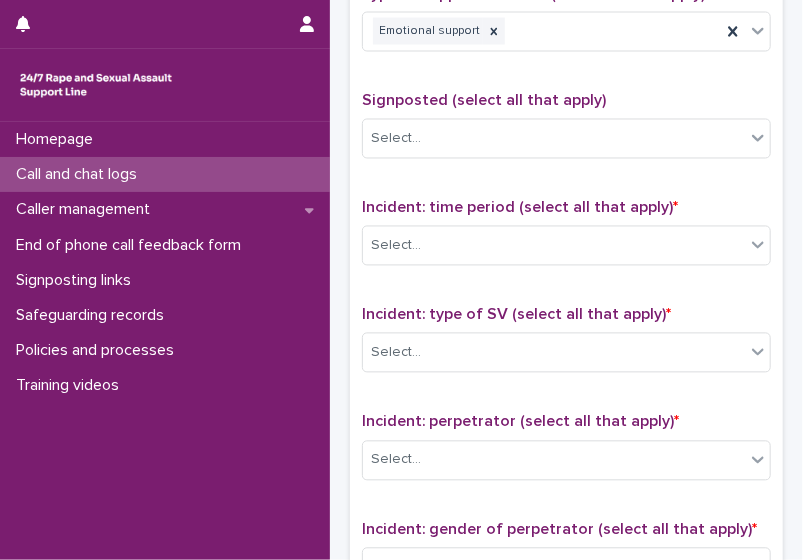 scroll, scrollTop: 1158, scrollLeft: 0, axis: vertical 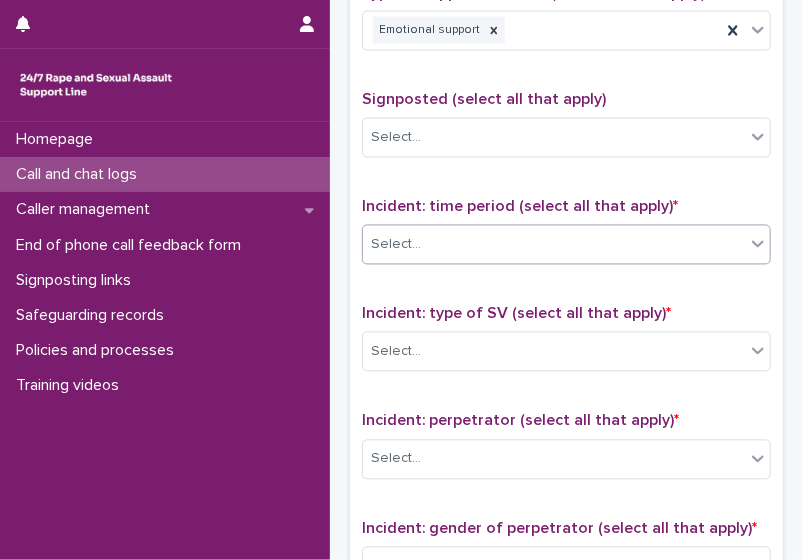 click on "Select..." at bounding box center (554, 245) 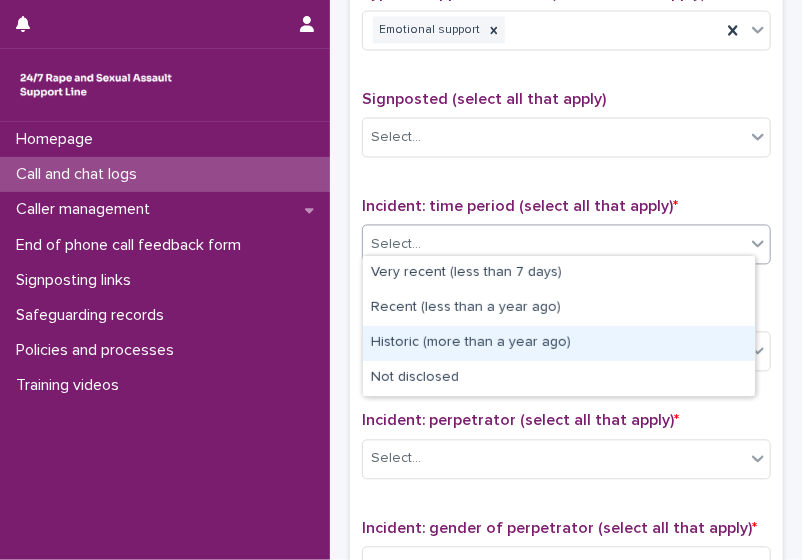 click on "Historic (more than a year ago)" at bounding box center [559, 343] 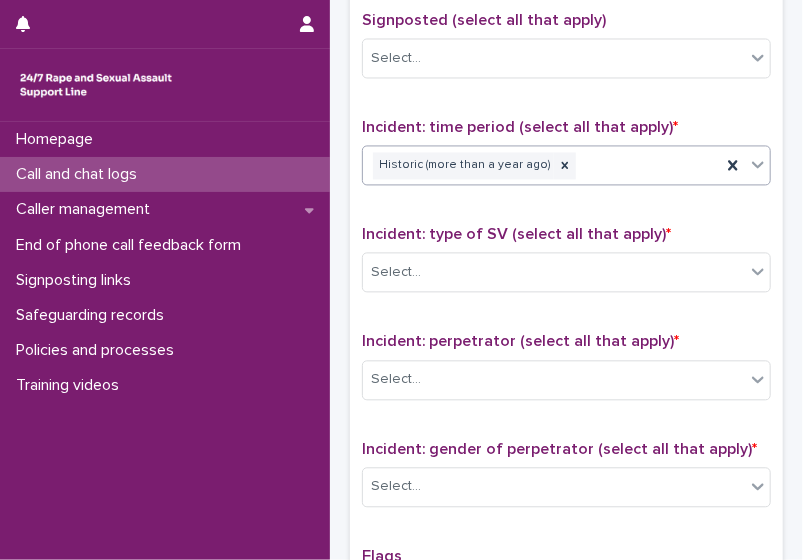 scroll, scrollTop: 1241, scrollLeft: 0, axis: vertical 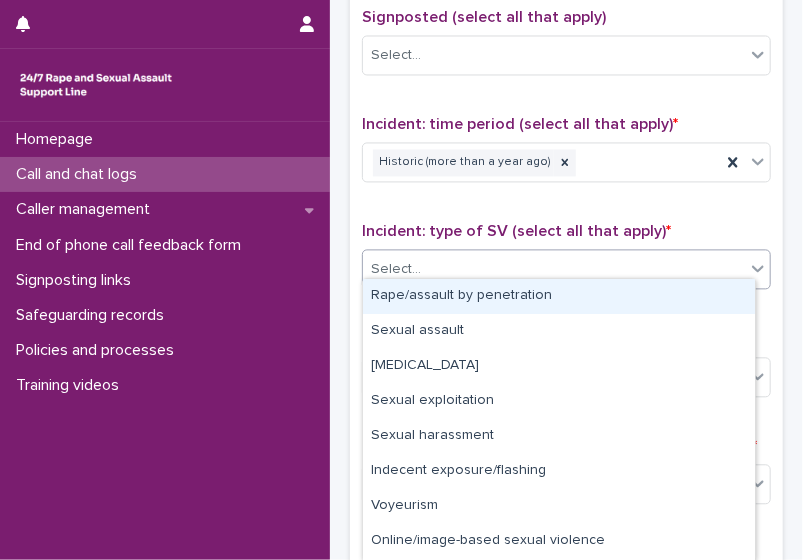 click on "Select..." at bounding box center (554, 269) 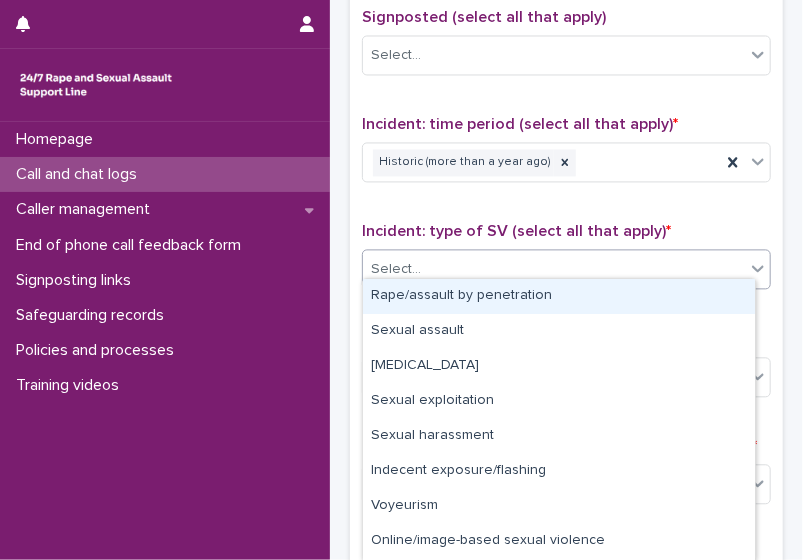 click on "Rape/assault by penetration" at bounding box center (559, 296) 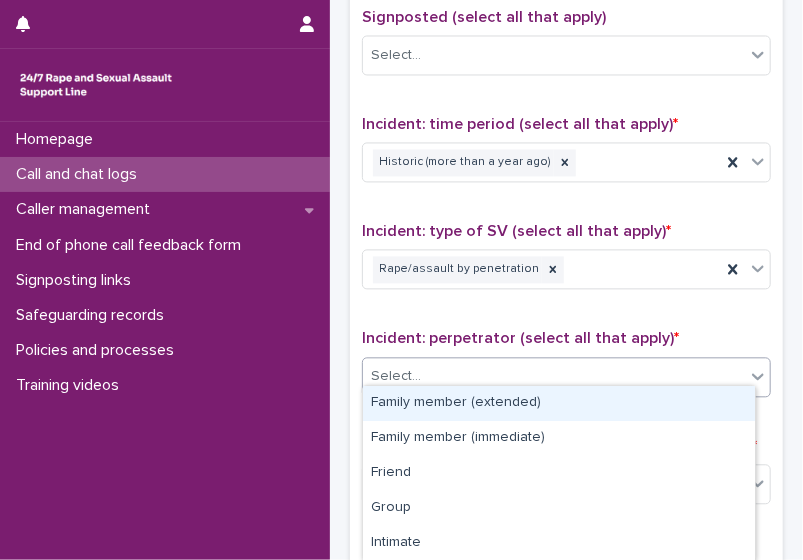 click on "Select..." at bounding box center [554, 376] 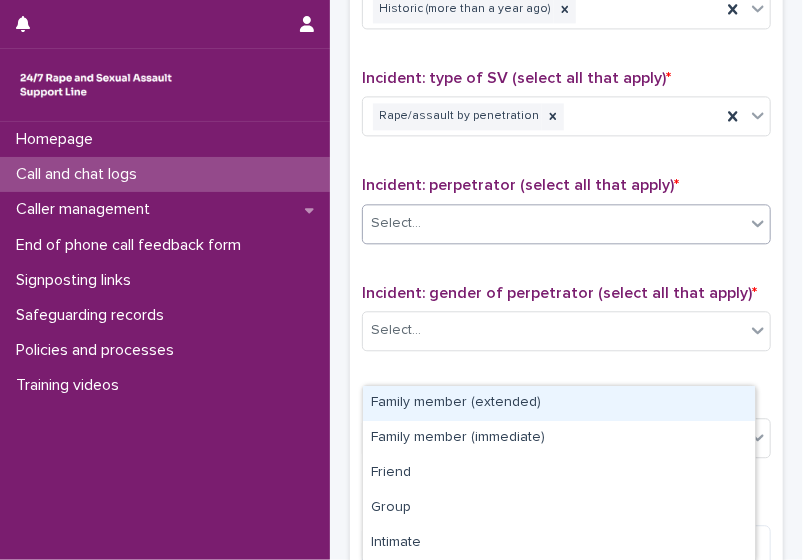 scroll, scrollTop: 1395, scrollLeft: 0, axis: vertical 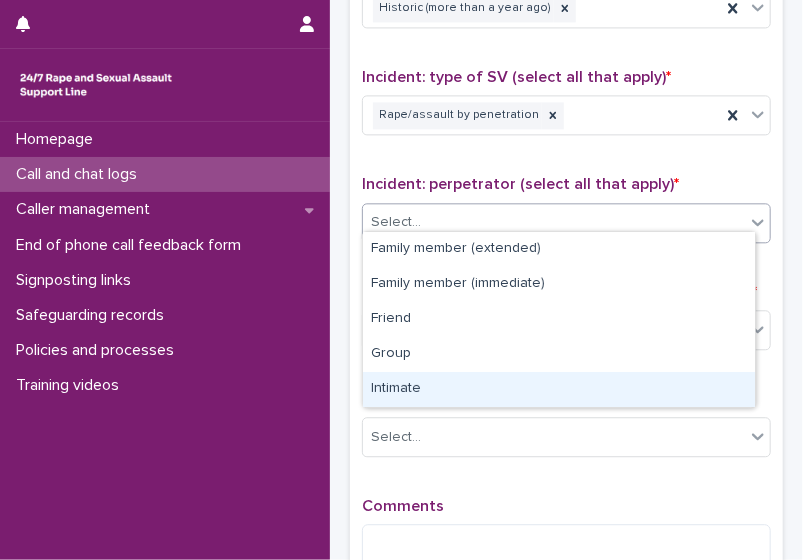 click on "Intimate" at bounding box center [559, 389] 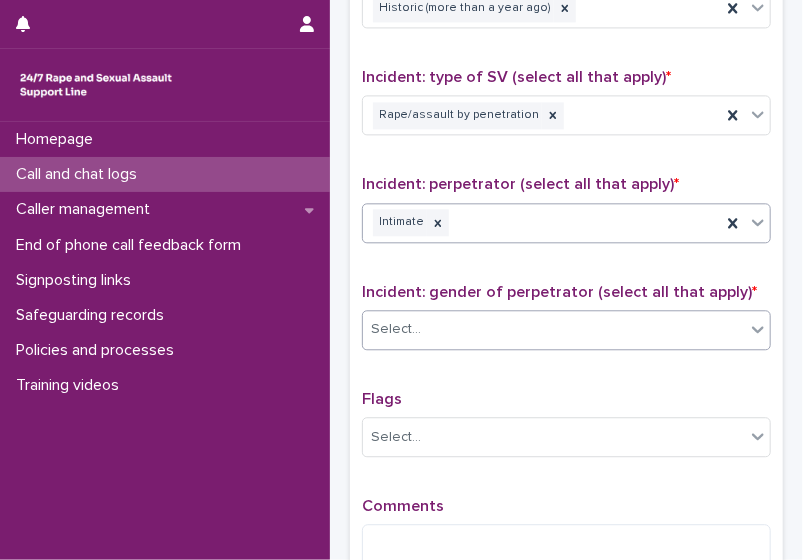 click on "Select..." at bounding box center [554, 329] 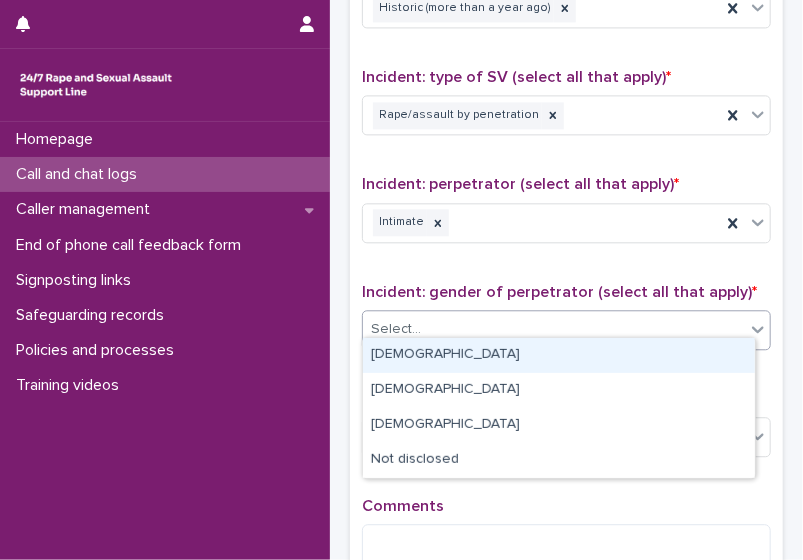 click on "[DEMOGRAPHIC_DATA]" at bounding box center (559, 355) 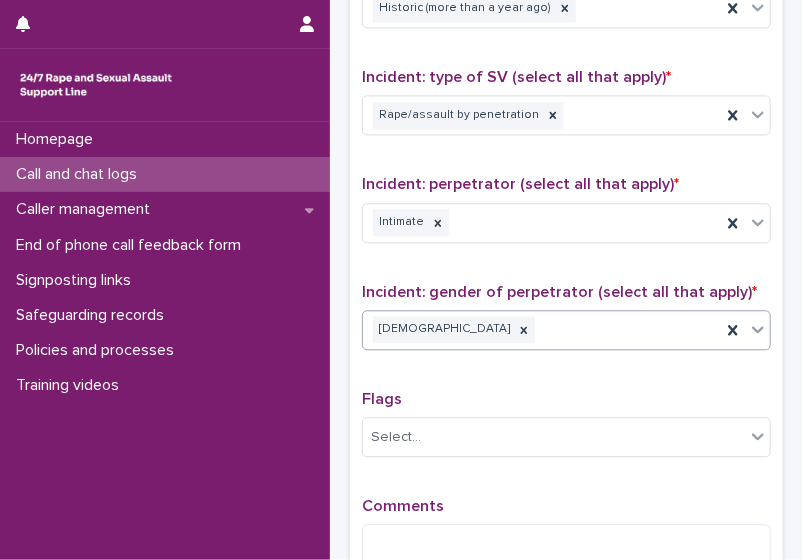 scroll, scrollTop: 1622, scrollLeft: 0, axis: vertical 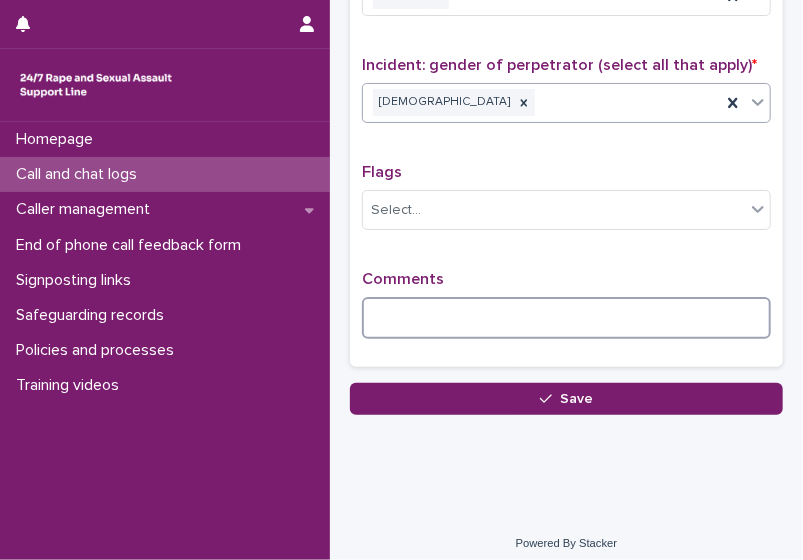 click at bounding box center [566, 318] 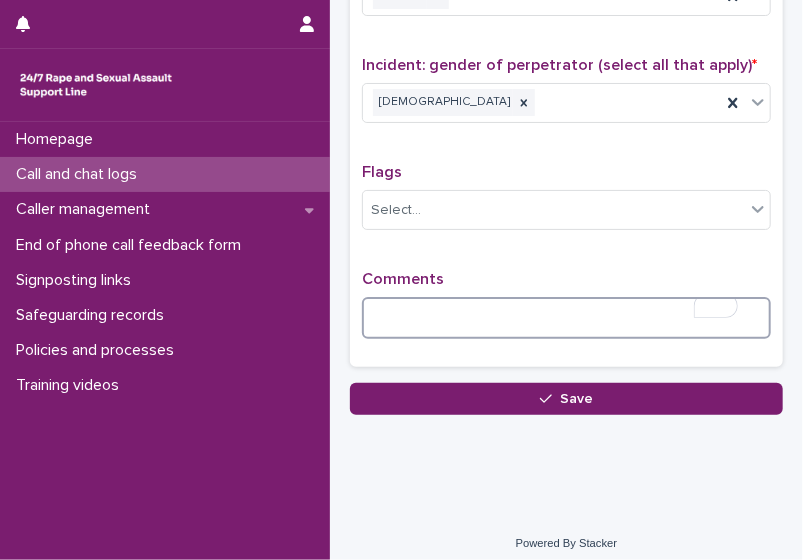 scroll, scrollTop: 1622, scrollLeft: 0, axis: vertical 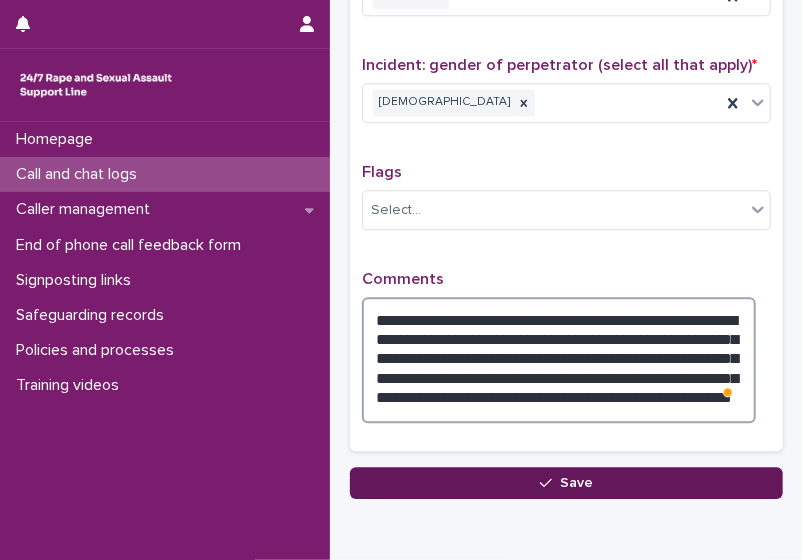 type on "**********" 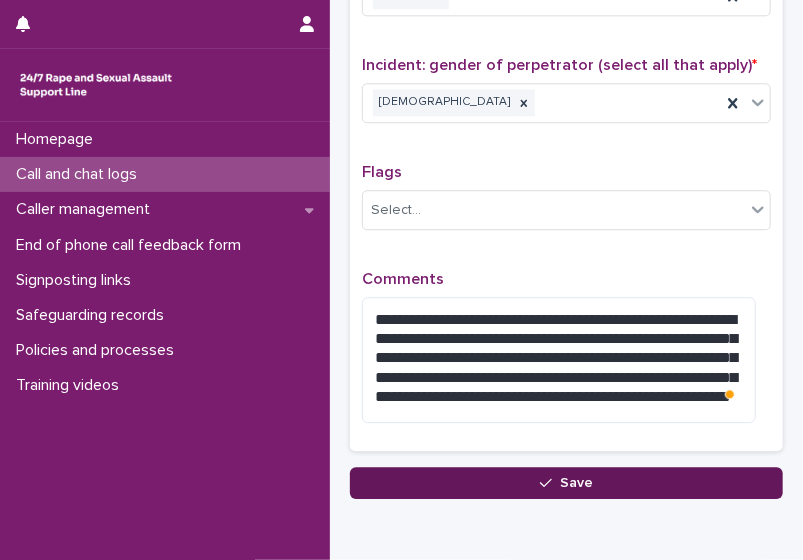 click on "Save" at bounding box center [566, 483] 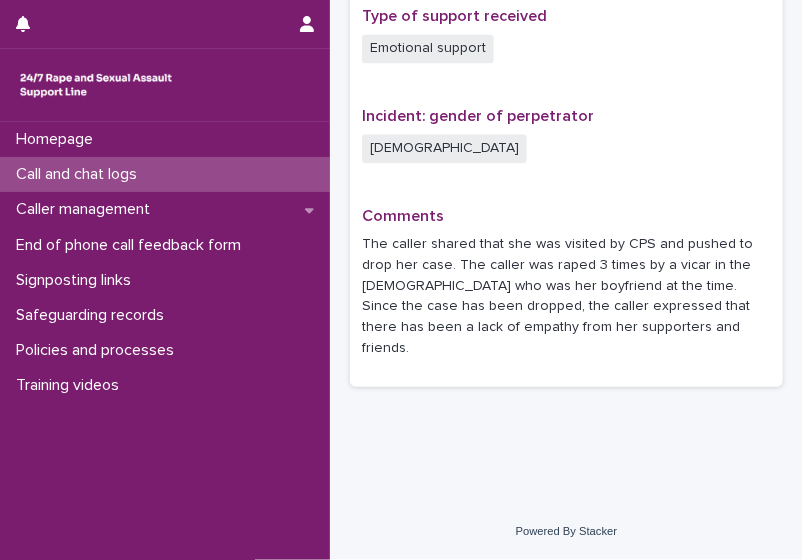 scroll, scrollTop: 0, scrollLeft: 0, axis: both 